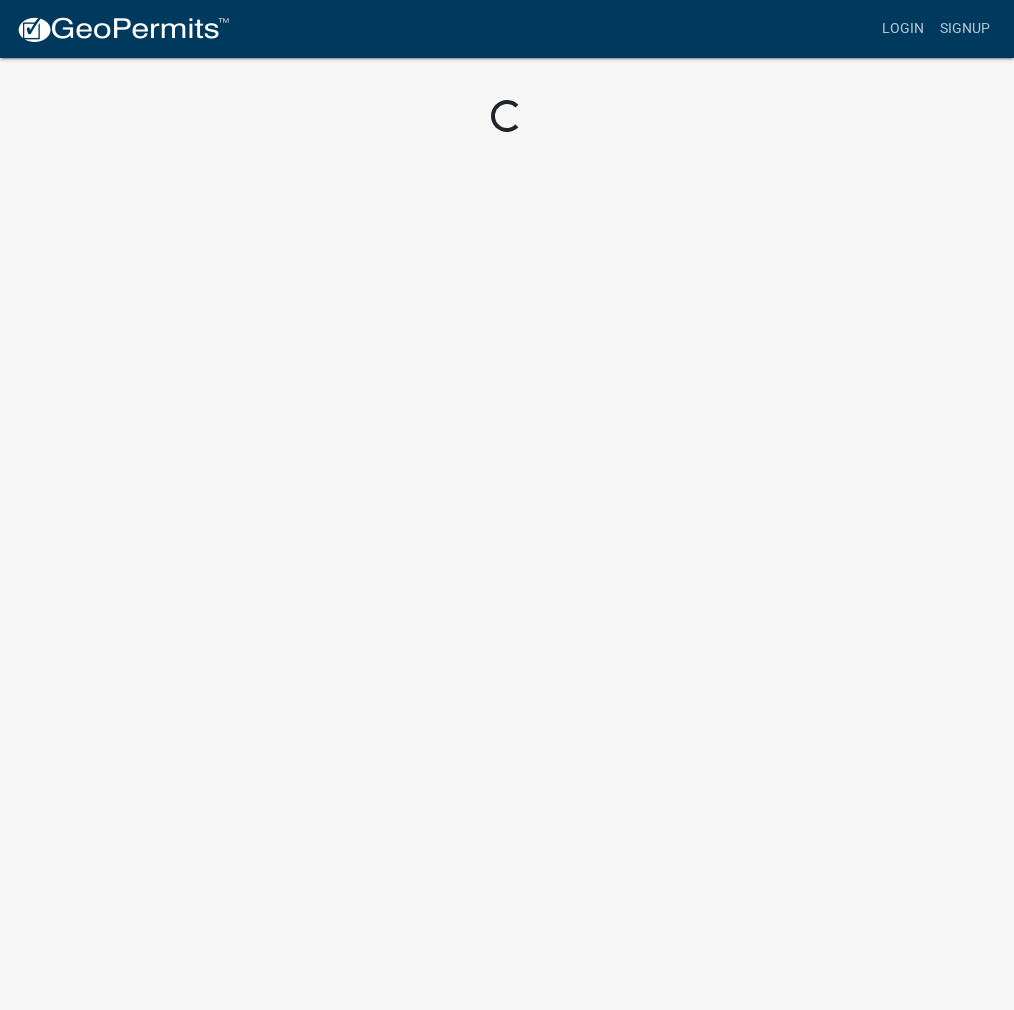 scroll, scrollTop: 0, scrollLeft: 0, axis: both 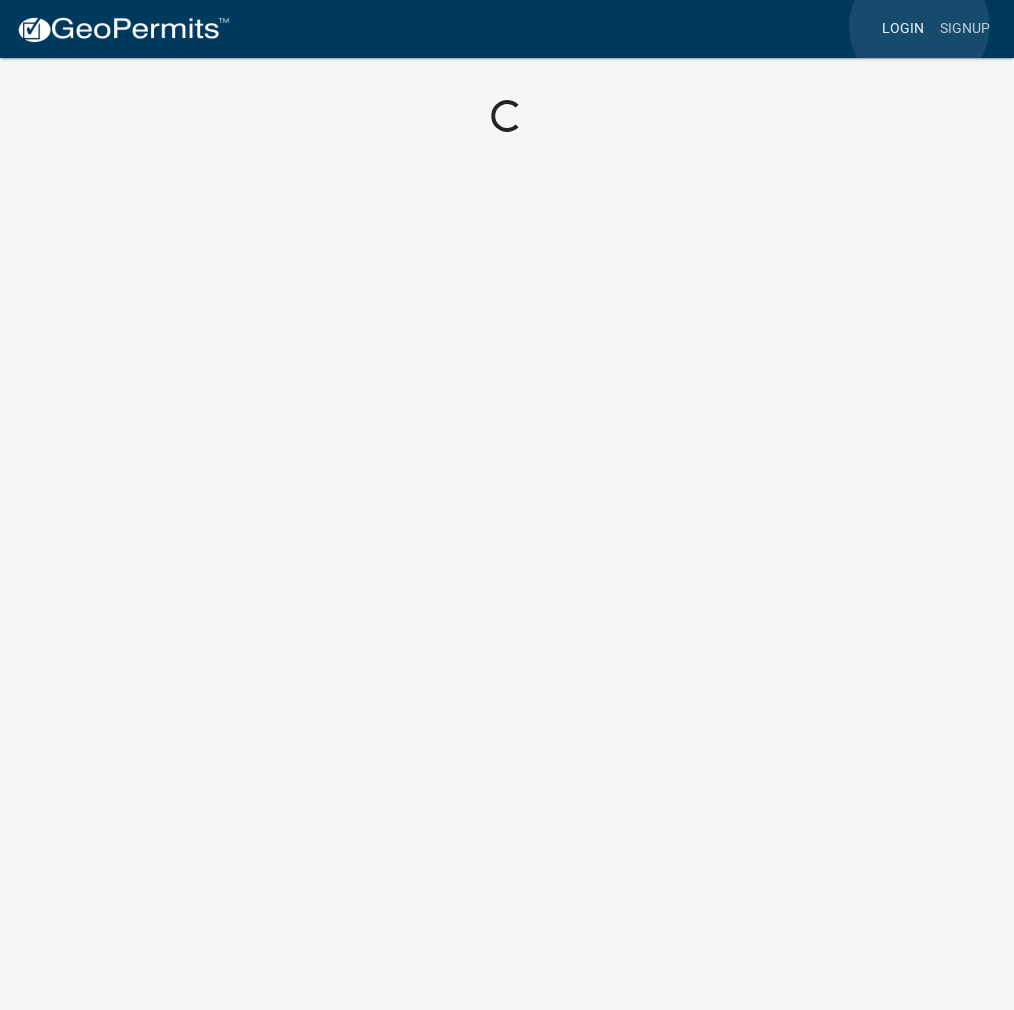 click on "Login" at bounding box center [903, 29] 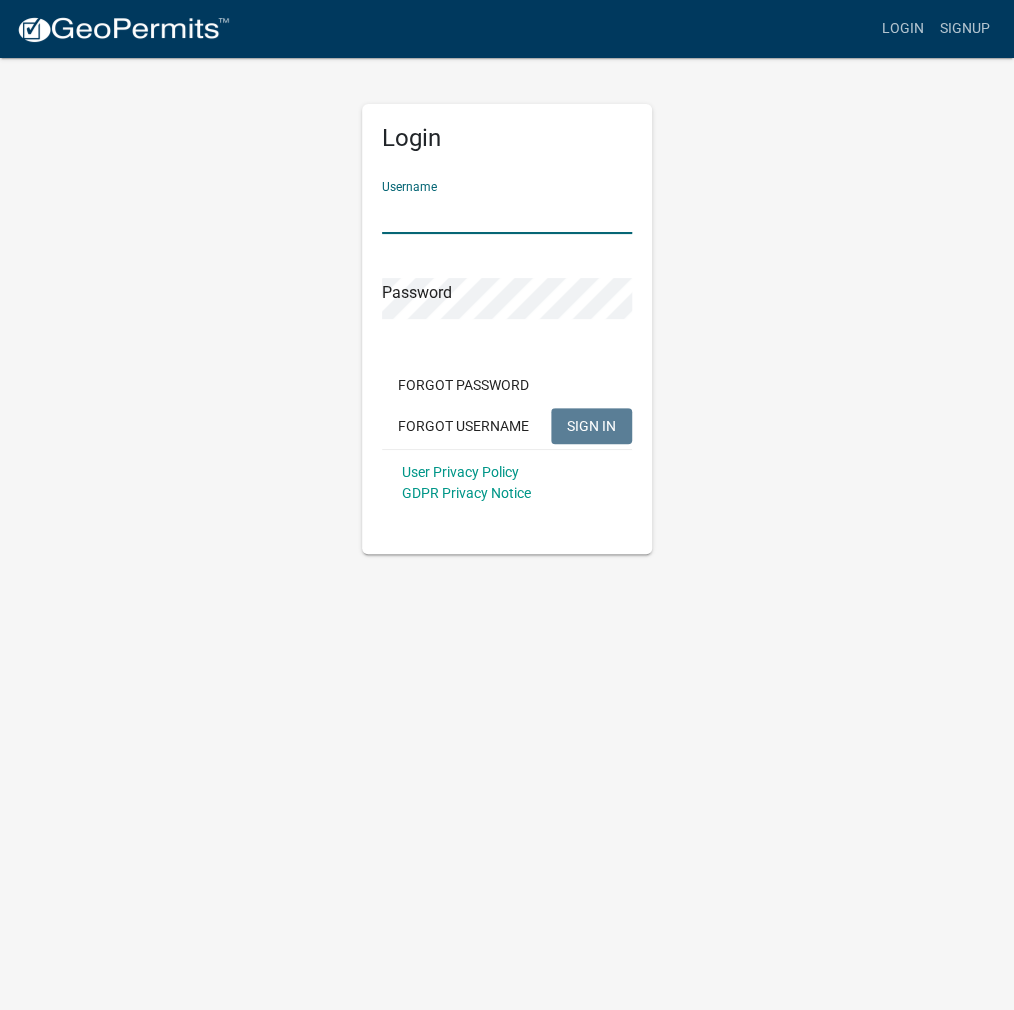 click on "Username" at bounding box center (507, 213) 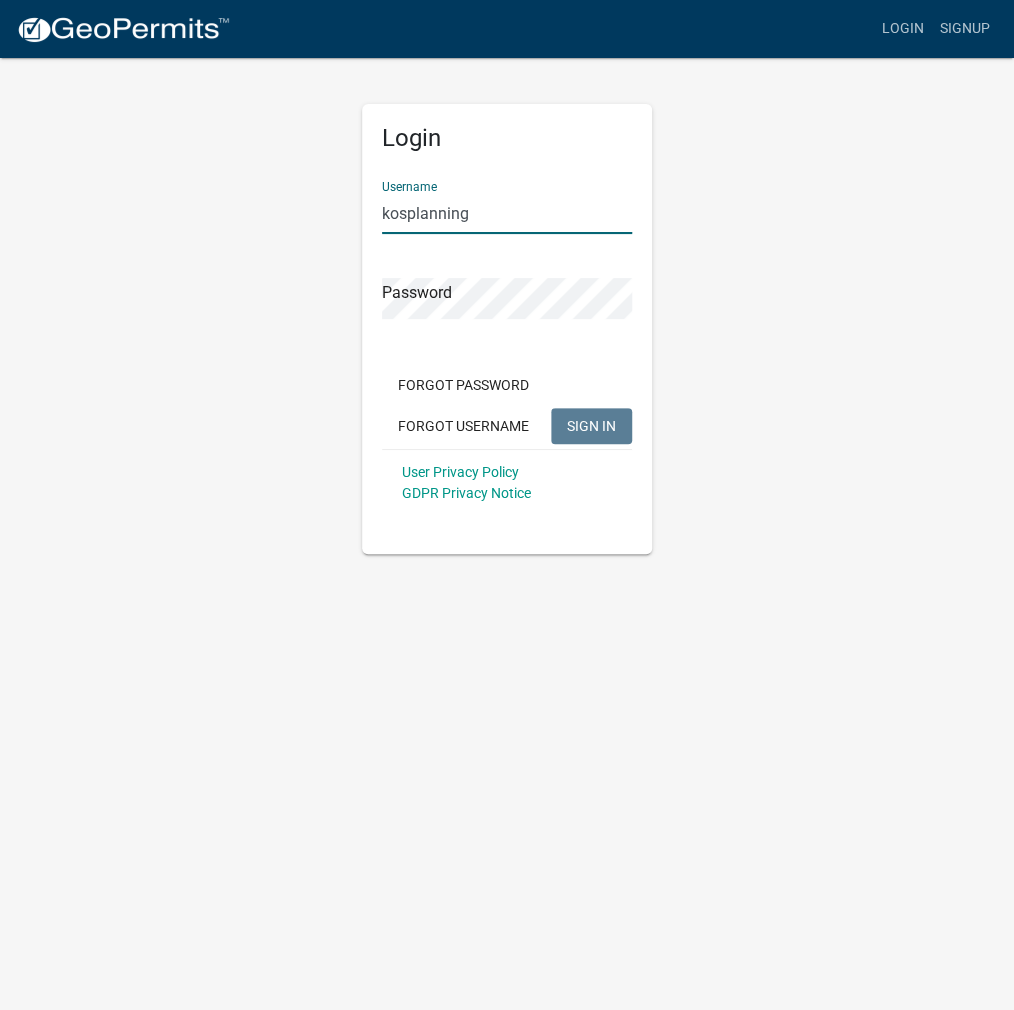 type on "kosplanning" 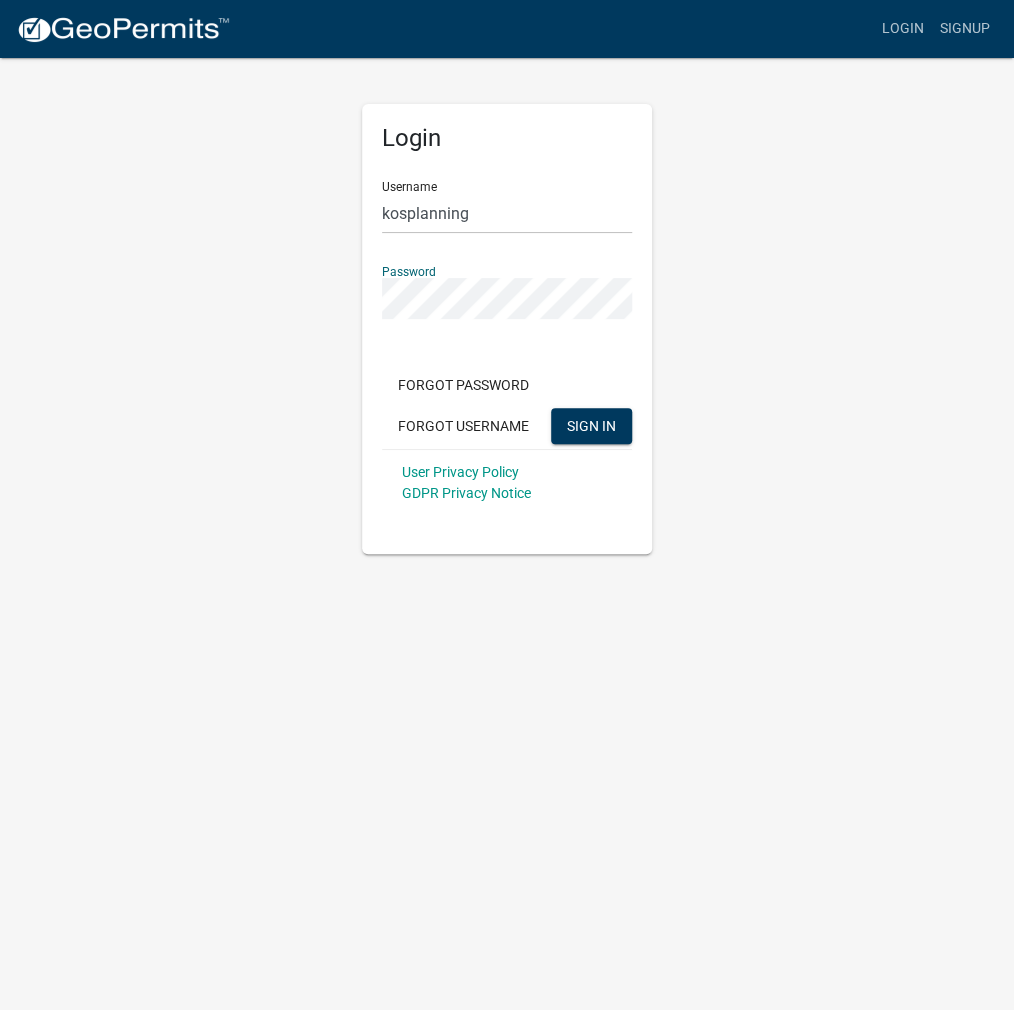 click on "SIGN IN" 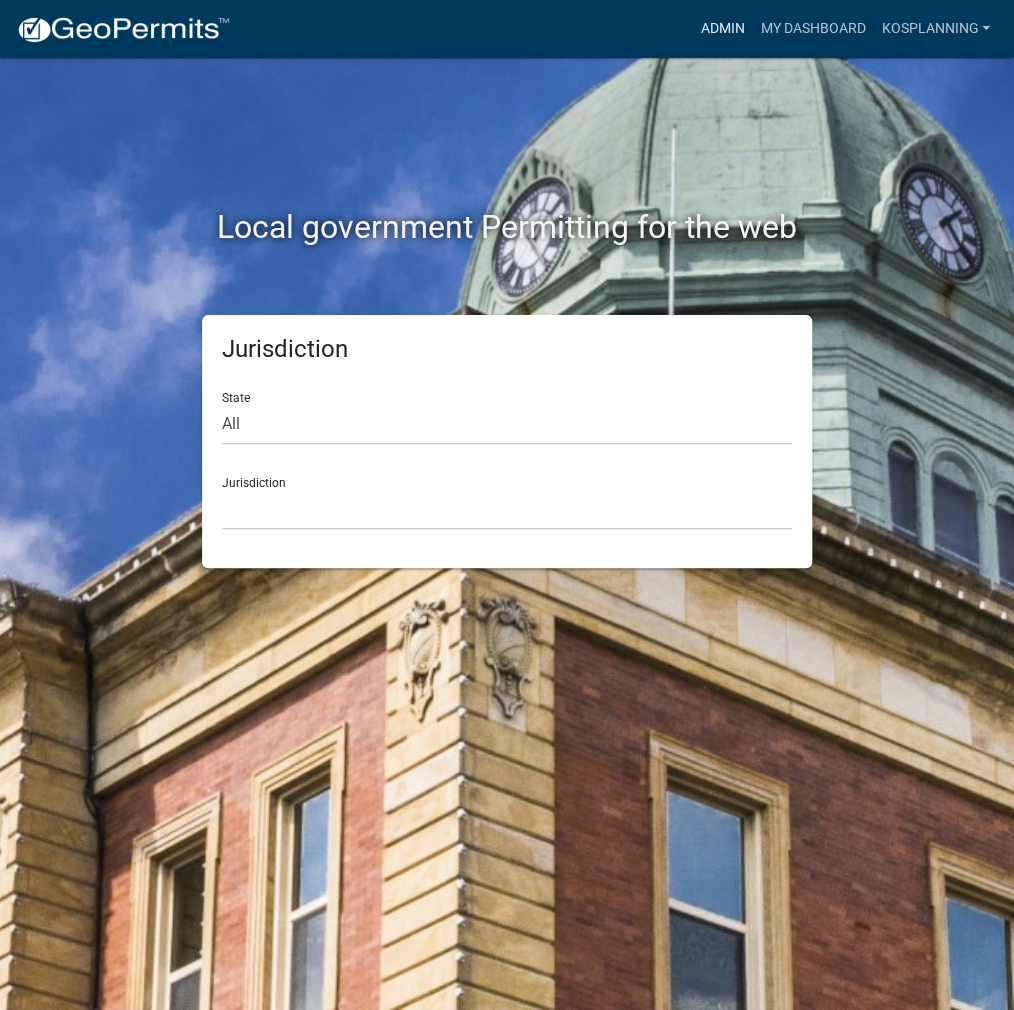 click on "Admin" at bounding box center [722, 29] 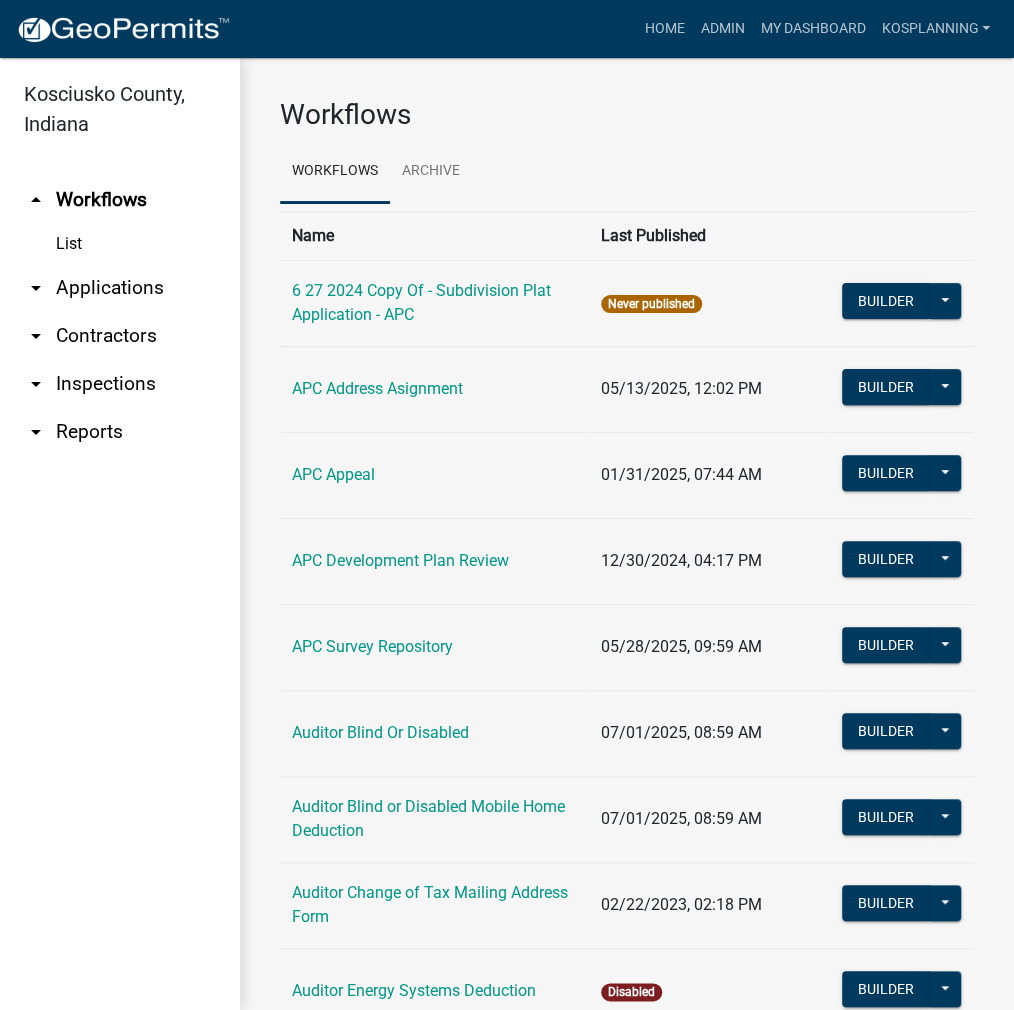 click on "arrow_drop_down   Applications" at bounding box center [120, 288] 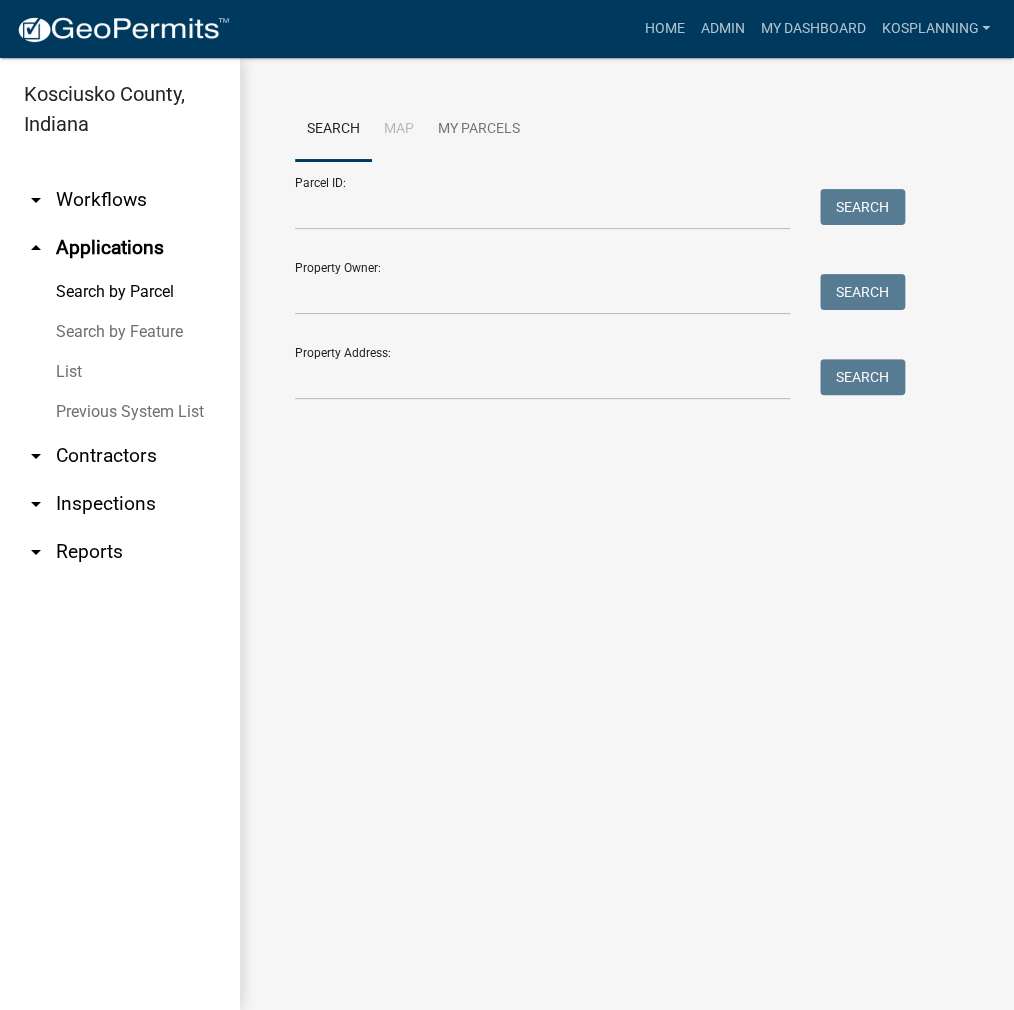 click on "arrow_drop_down   Contractors" at bounding box center [120, 456] 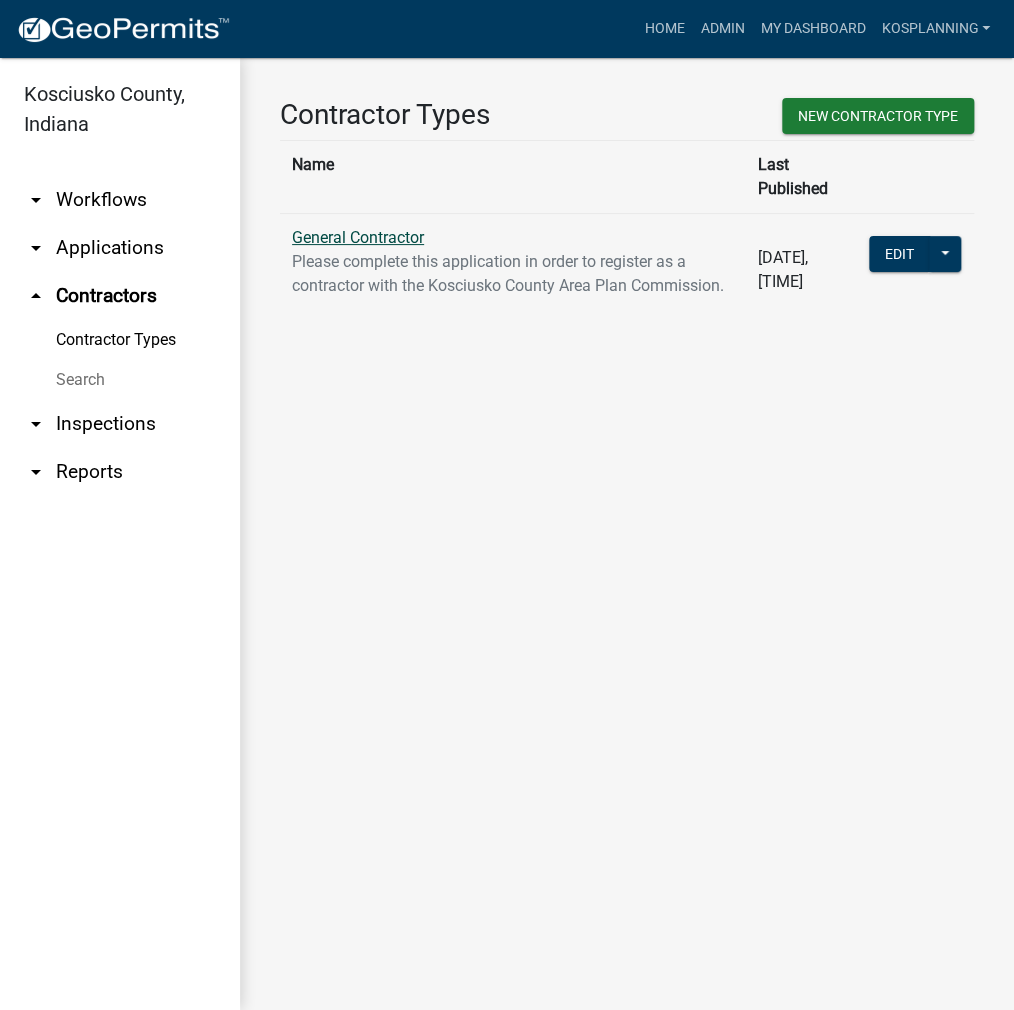 click on "General Contractor" 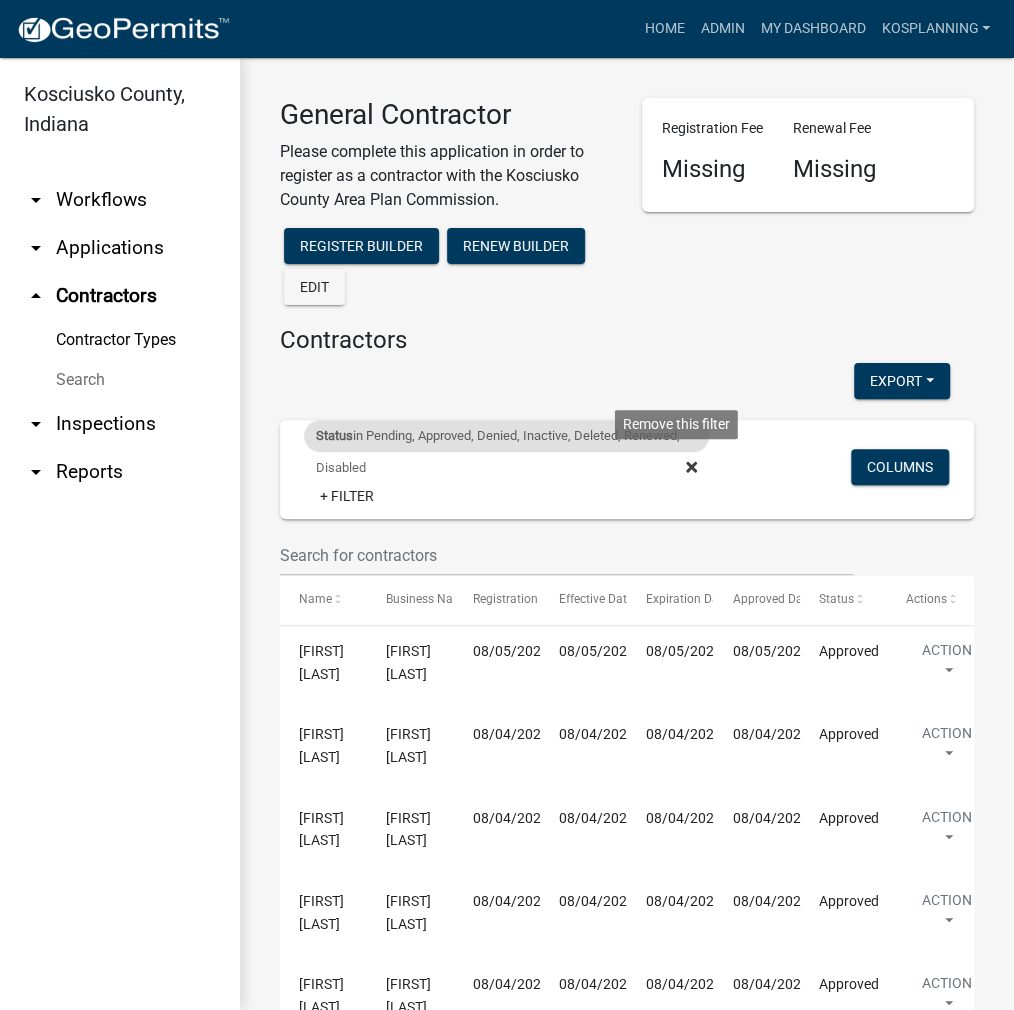 click 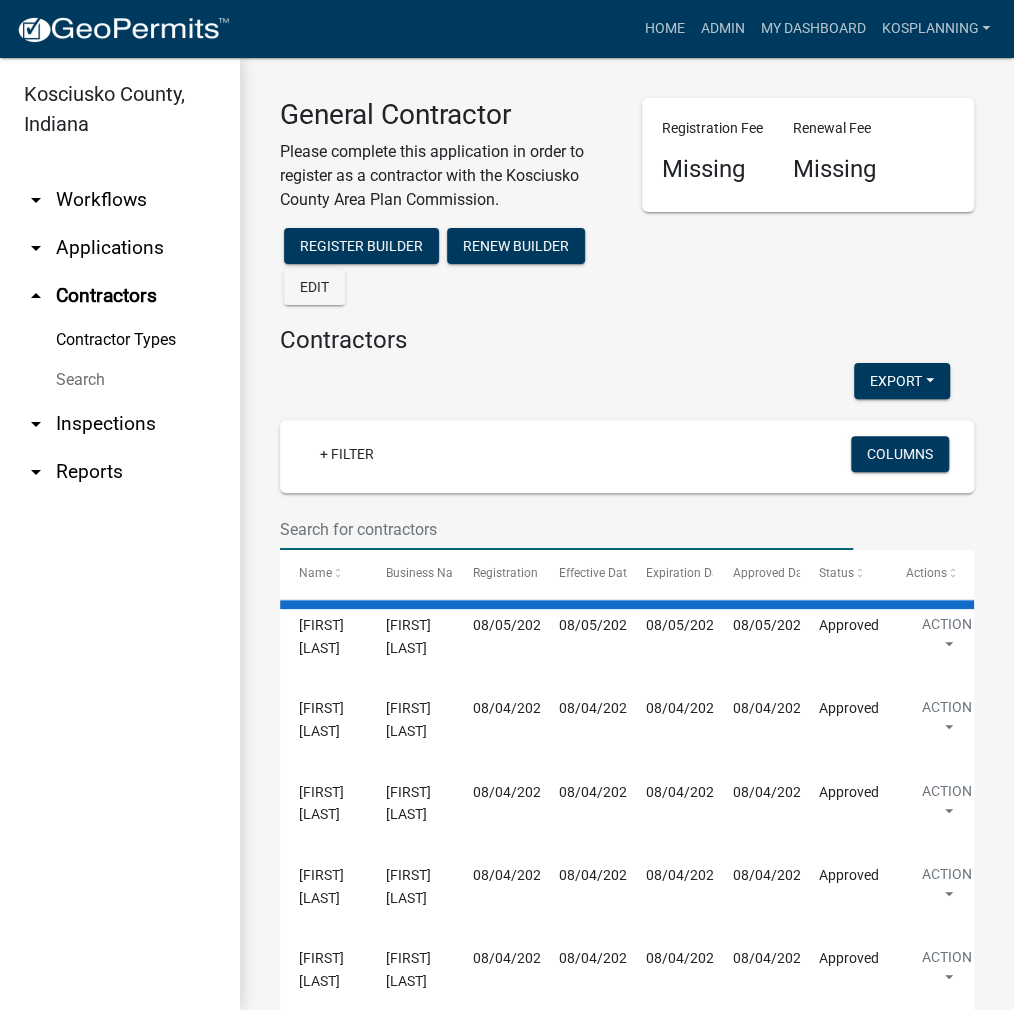 click at bounding box center (566, 529) 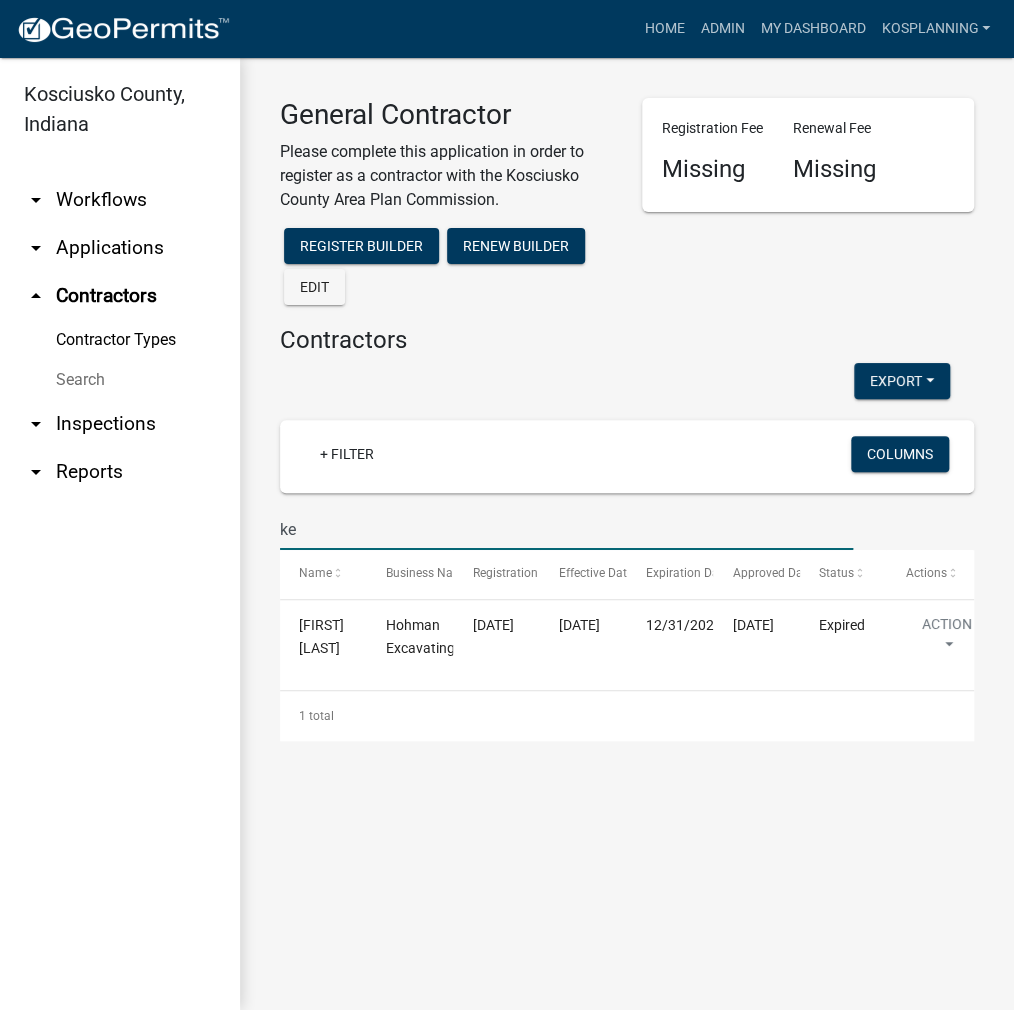 type on "k" 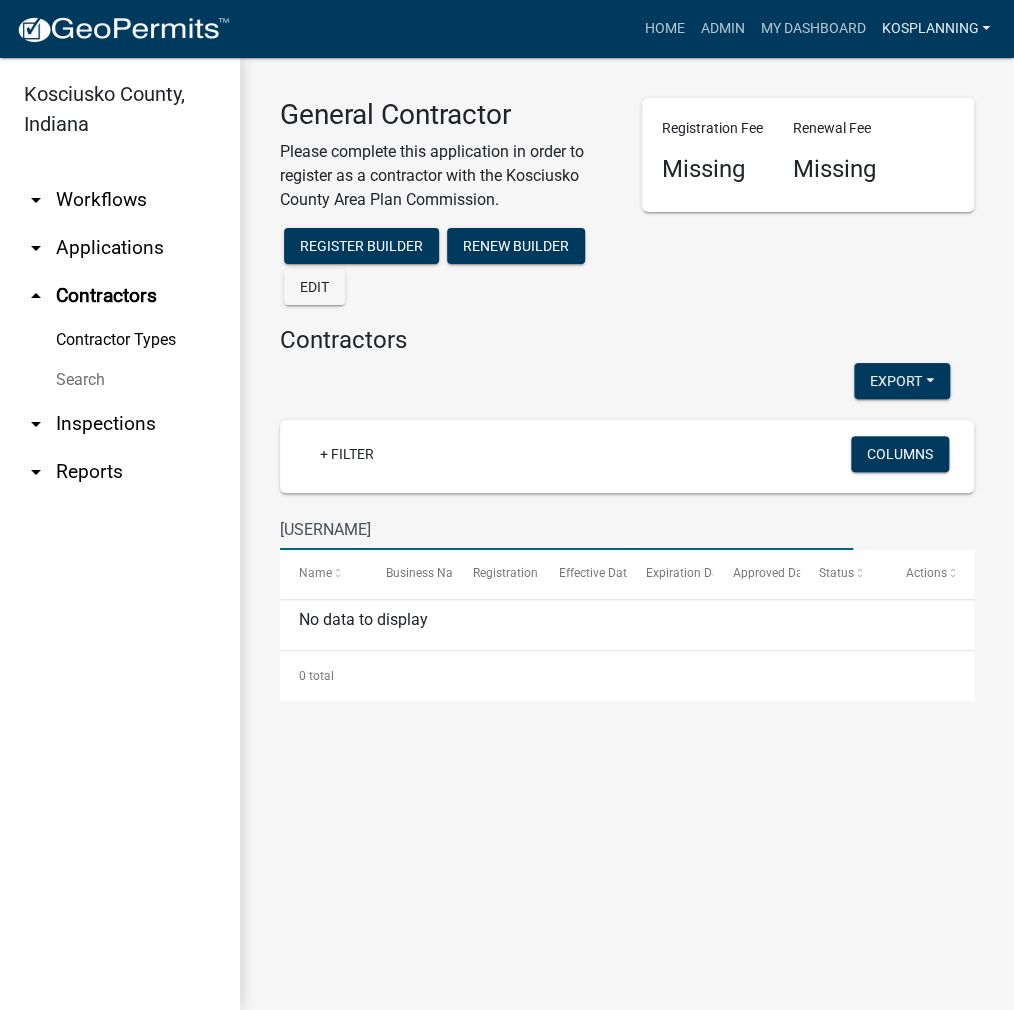 type on "[USERNAME]" 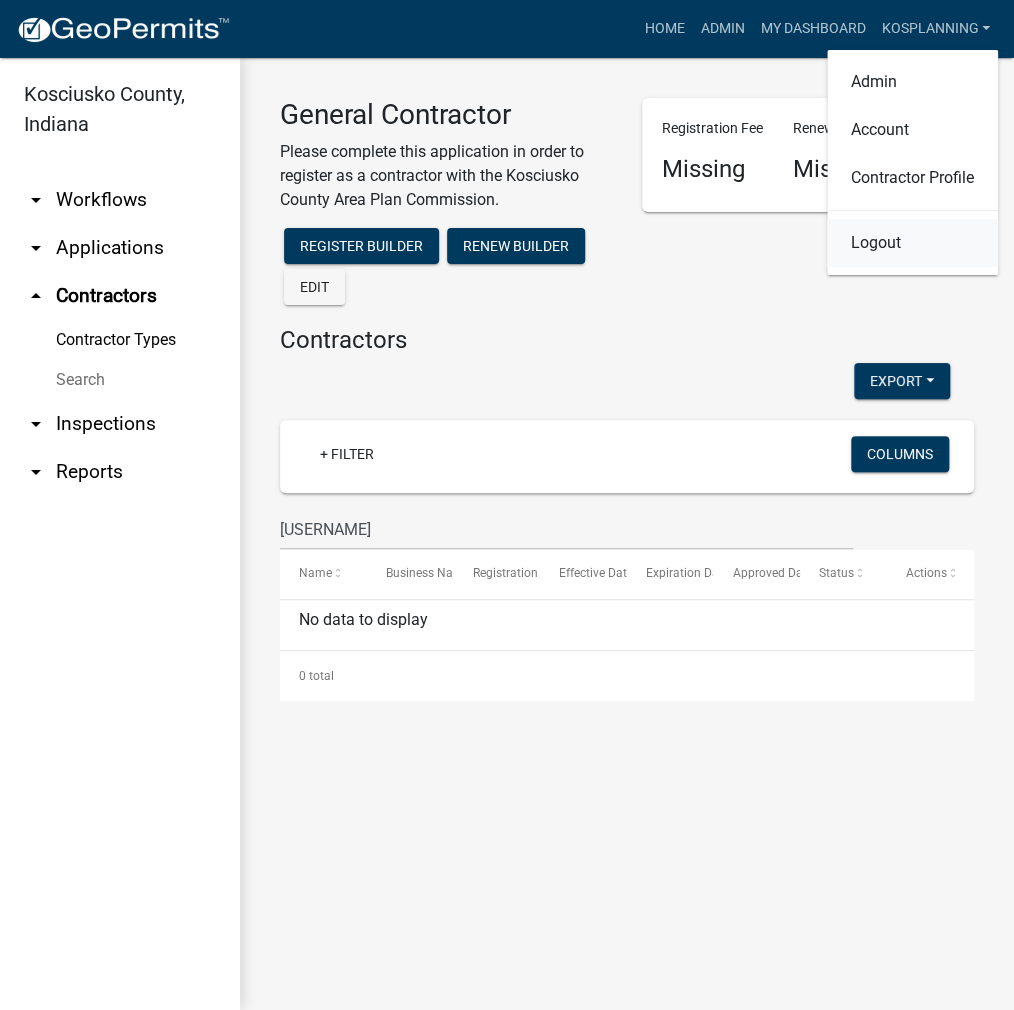 click on "Logout" at bounding box center [912, 243] 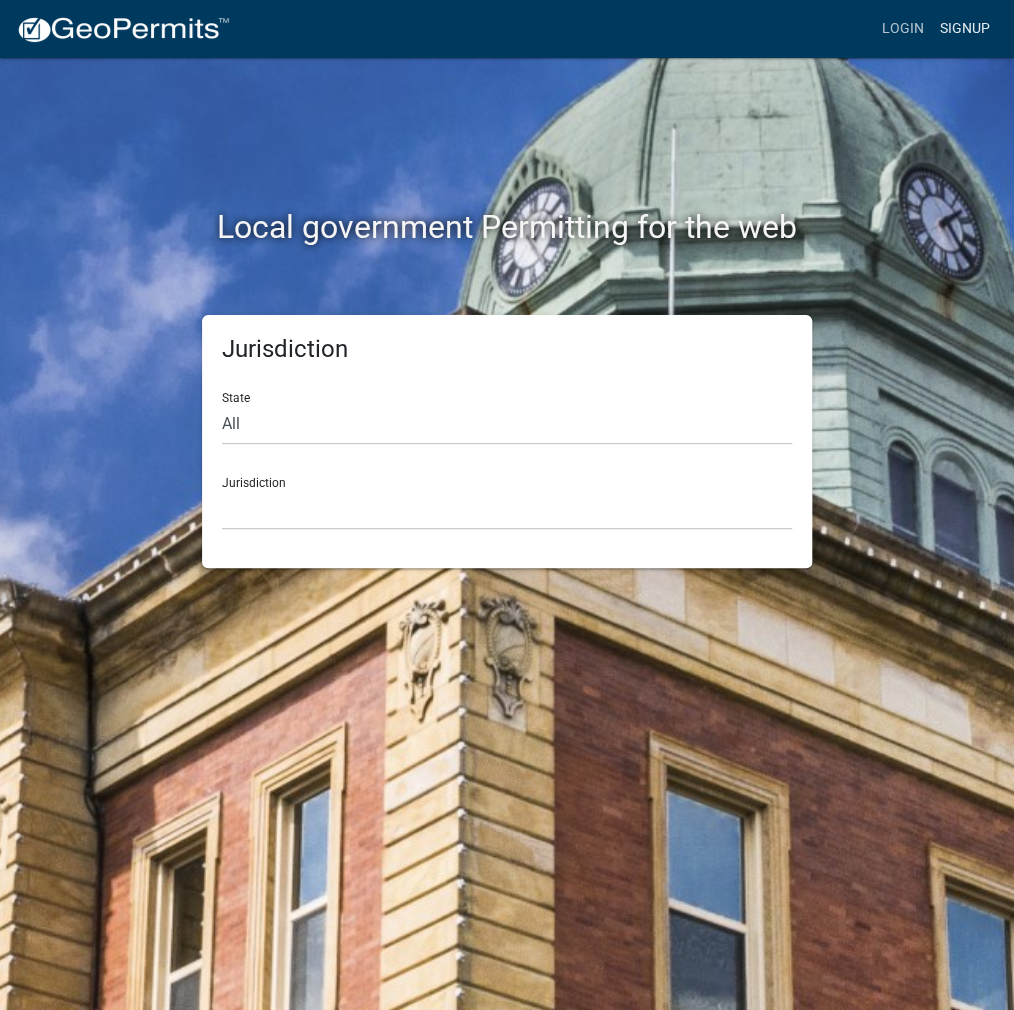click on "Signup" at bounding box center [965, 29] 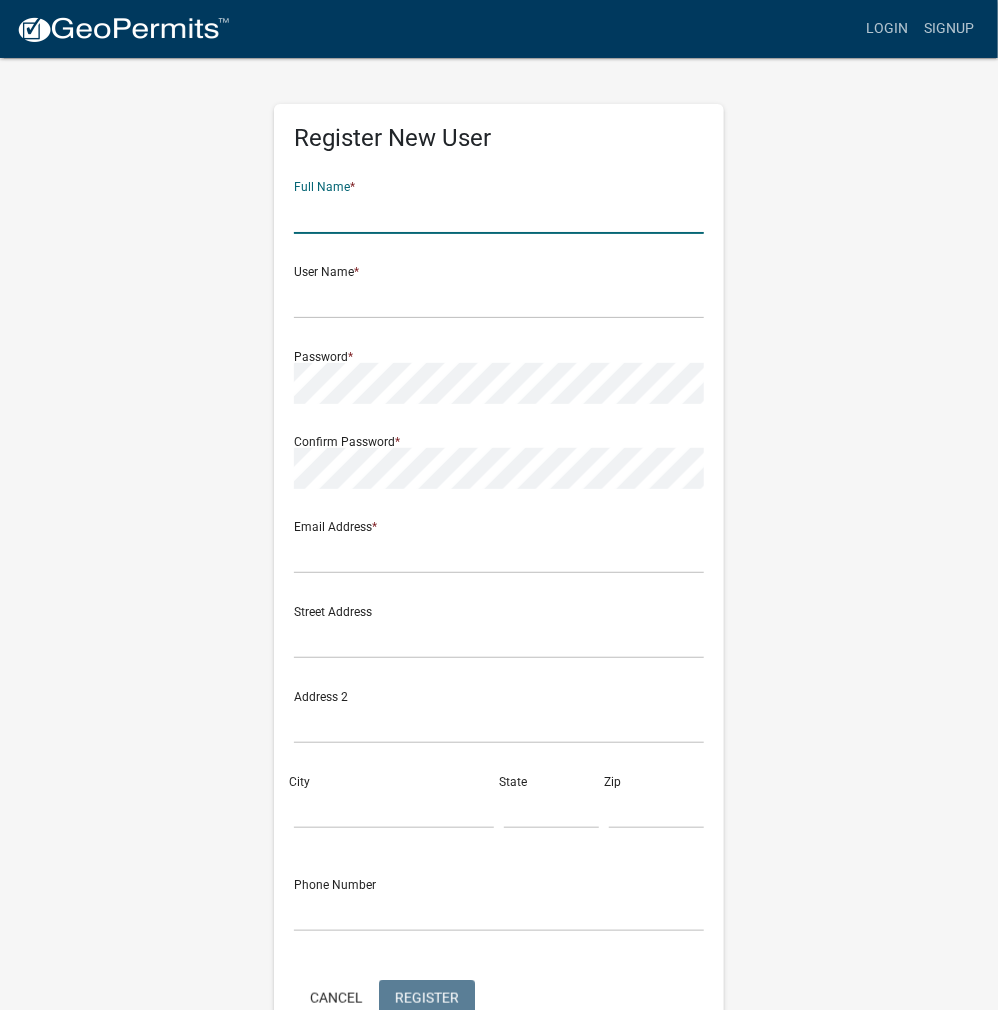 click 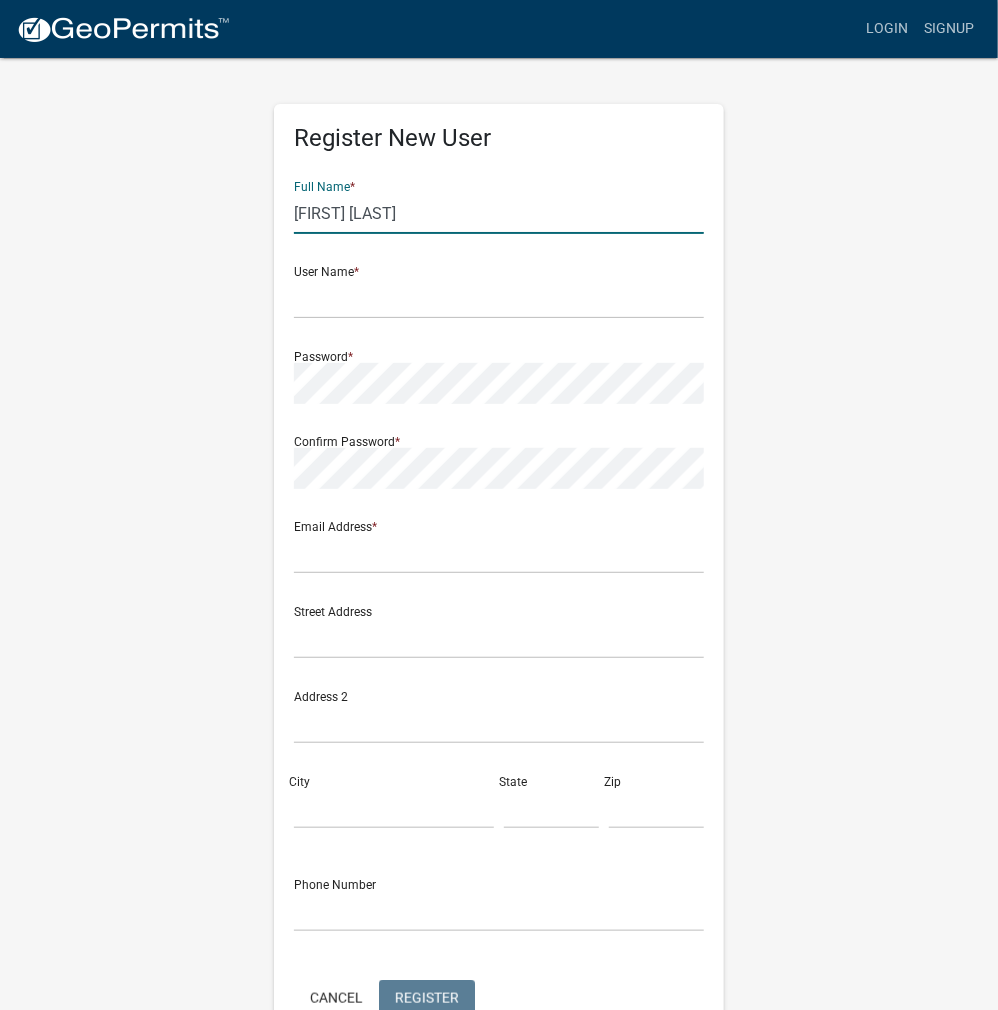 type on "[FIRST] [LAST]" 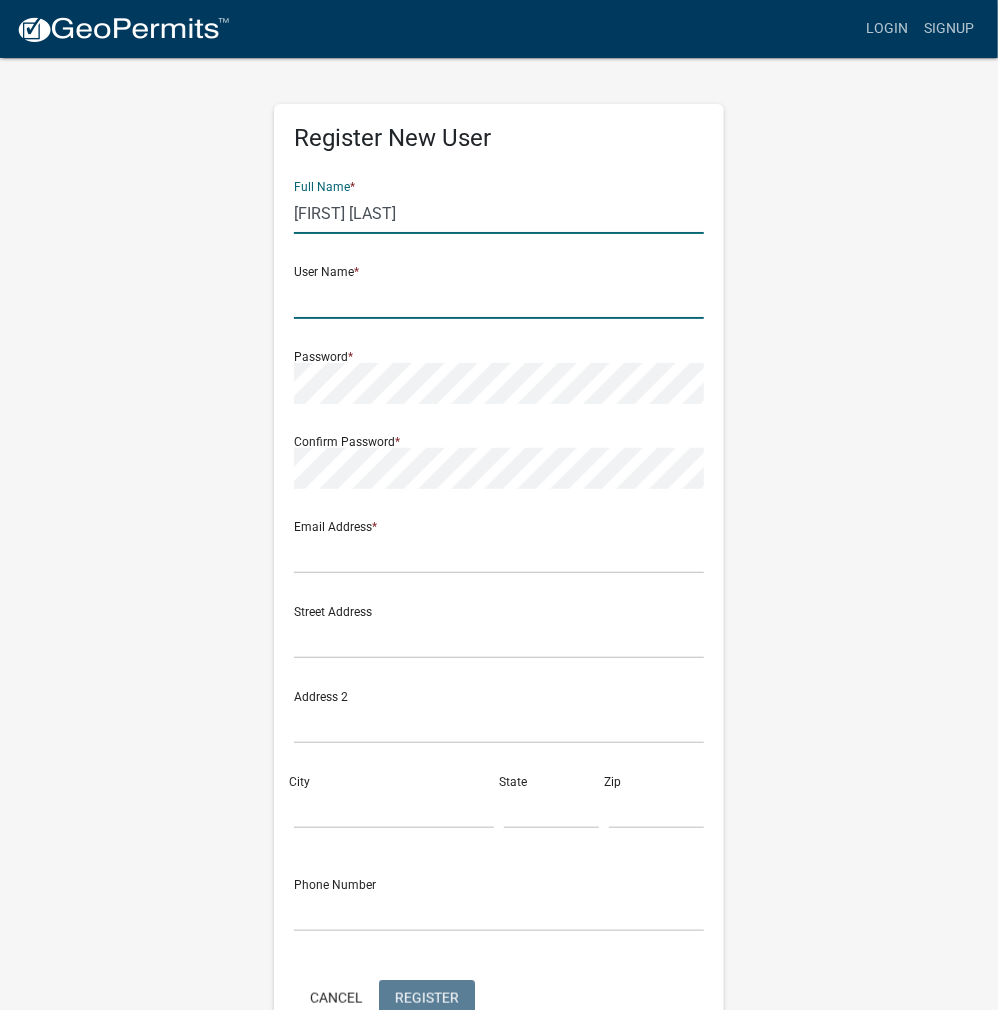 click 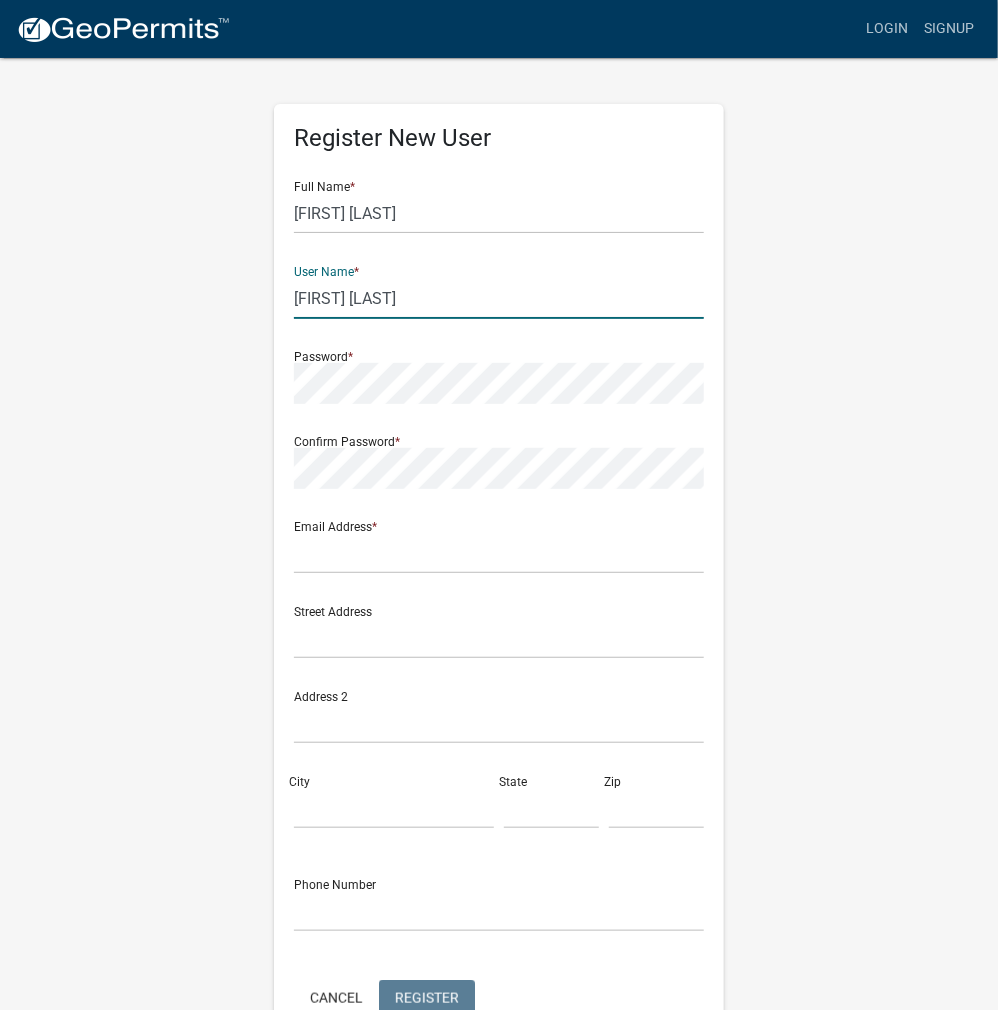 click on "[FIRST] [LAST]" 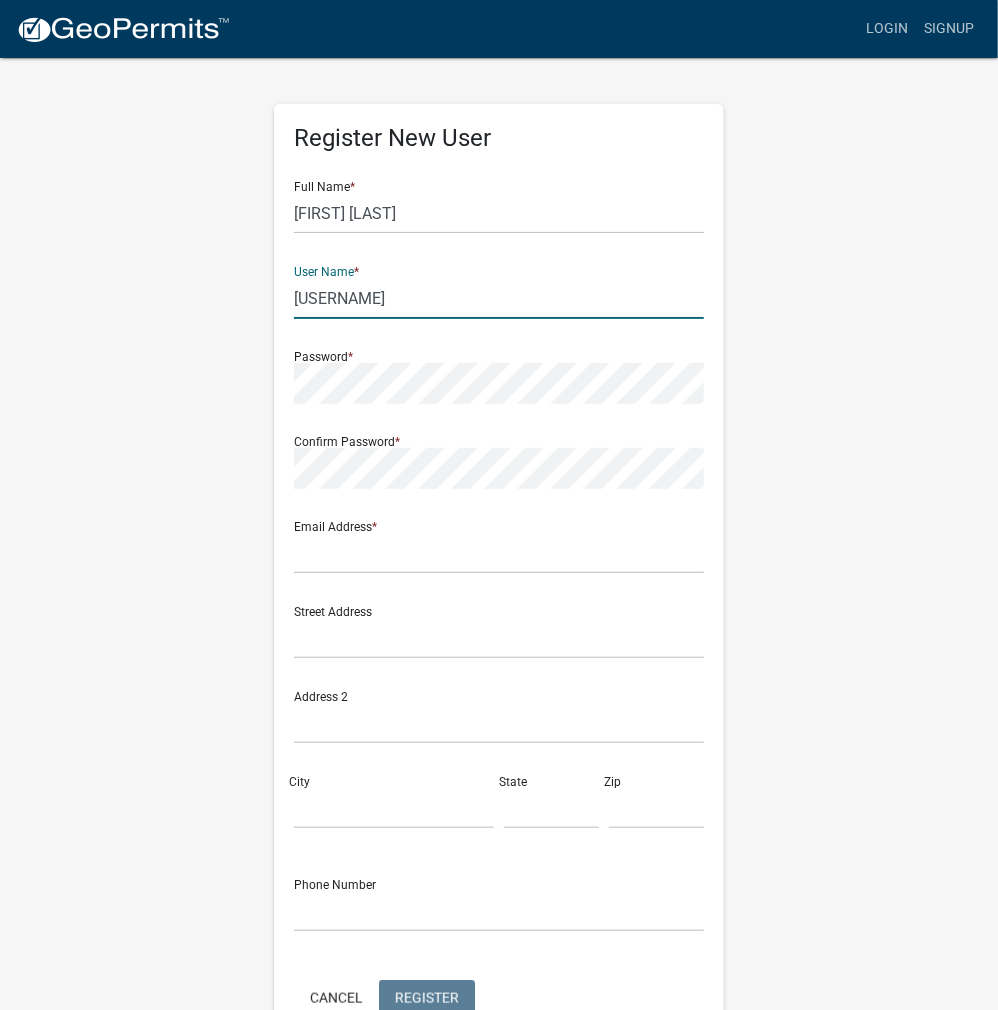 drag, startPoint x: 496, startPoint y: 296, endPoint x: 299, endPoint y: 293, distance: 197.02284 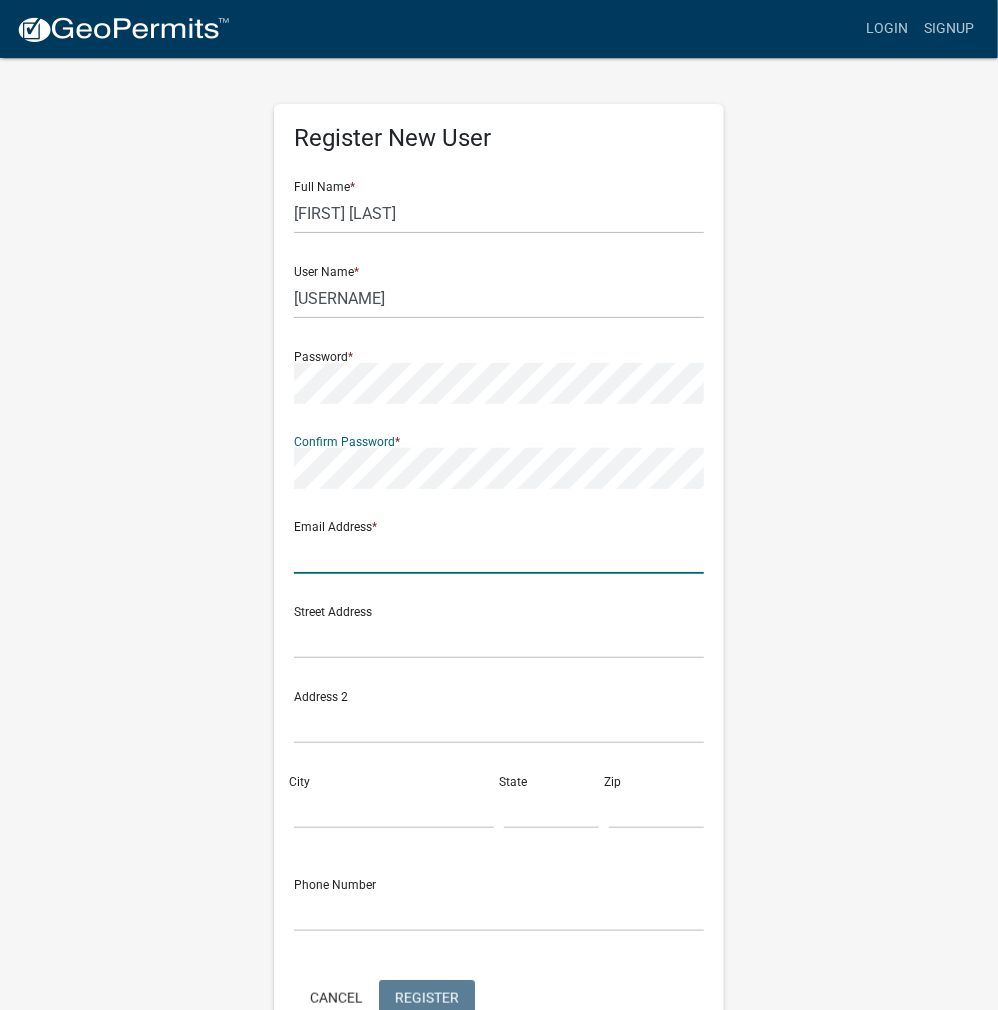 click 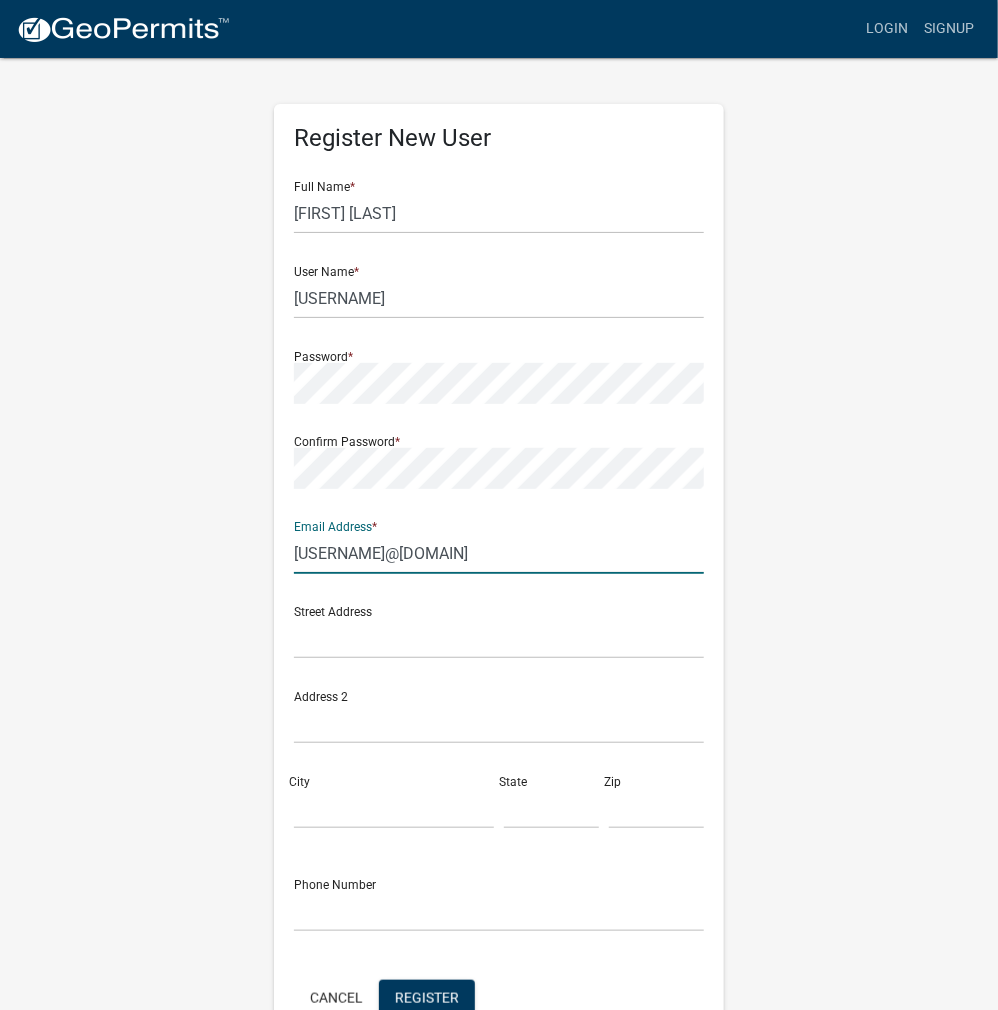 type on "[USERNAME]@[DOMAIN]" 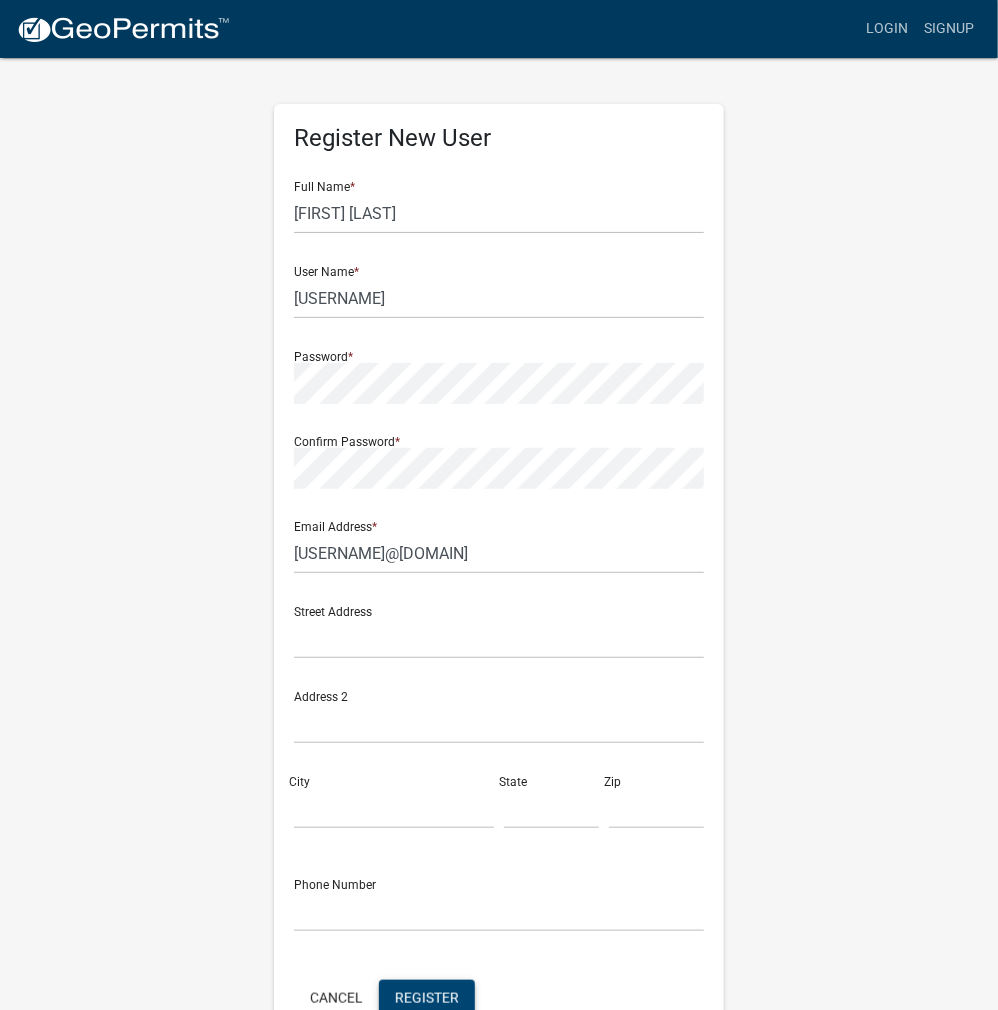 click on "Register" 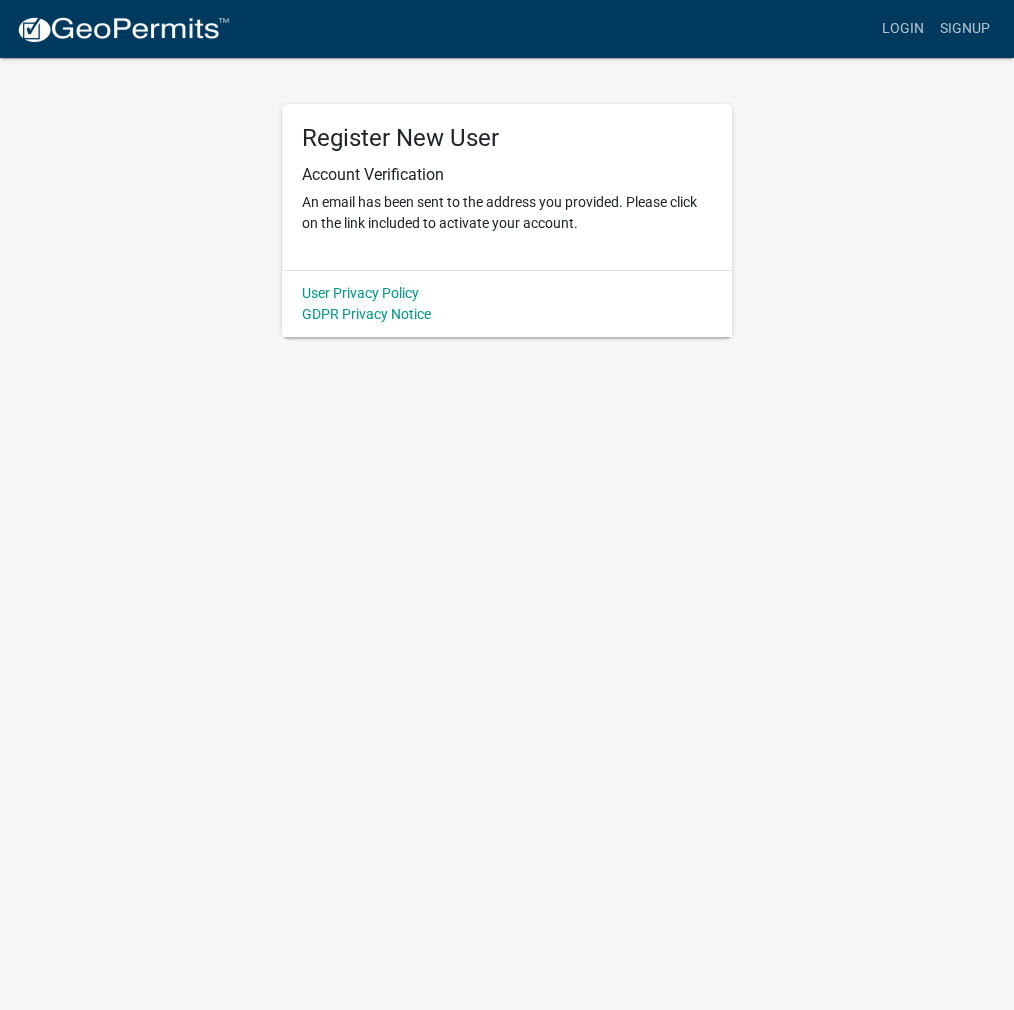 click on "more_horiz Login Signup" 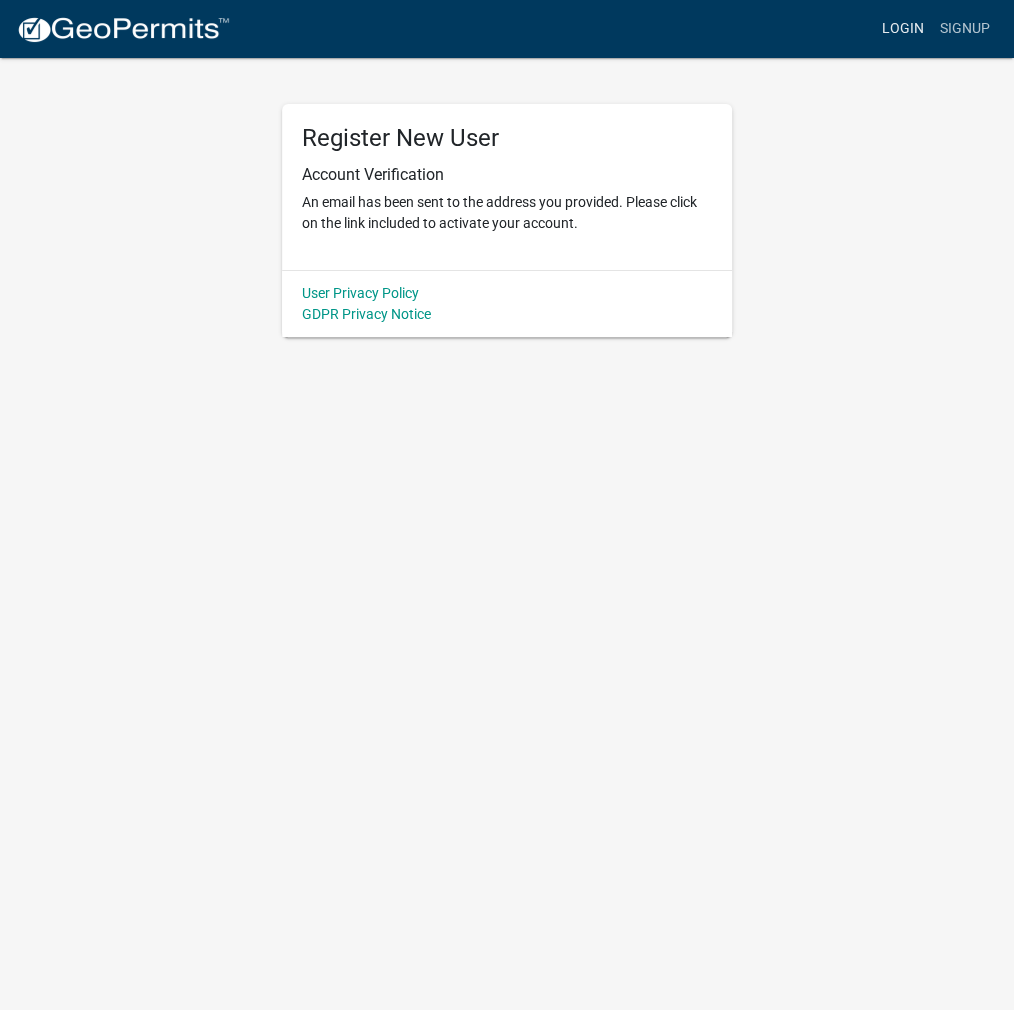 click on "Login" at bounding box center (903, 29) 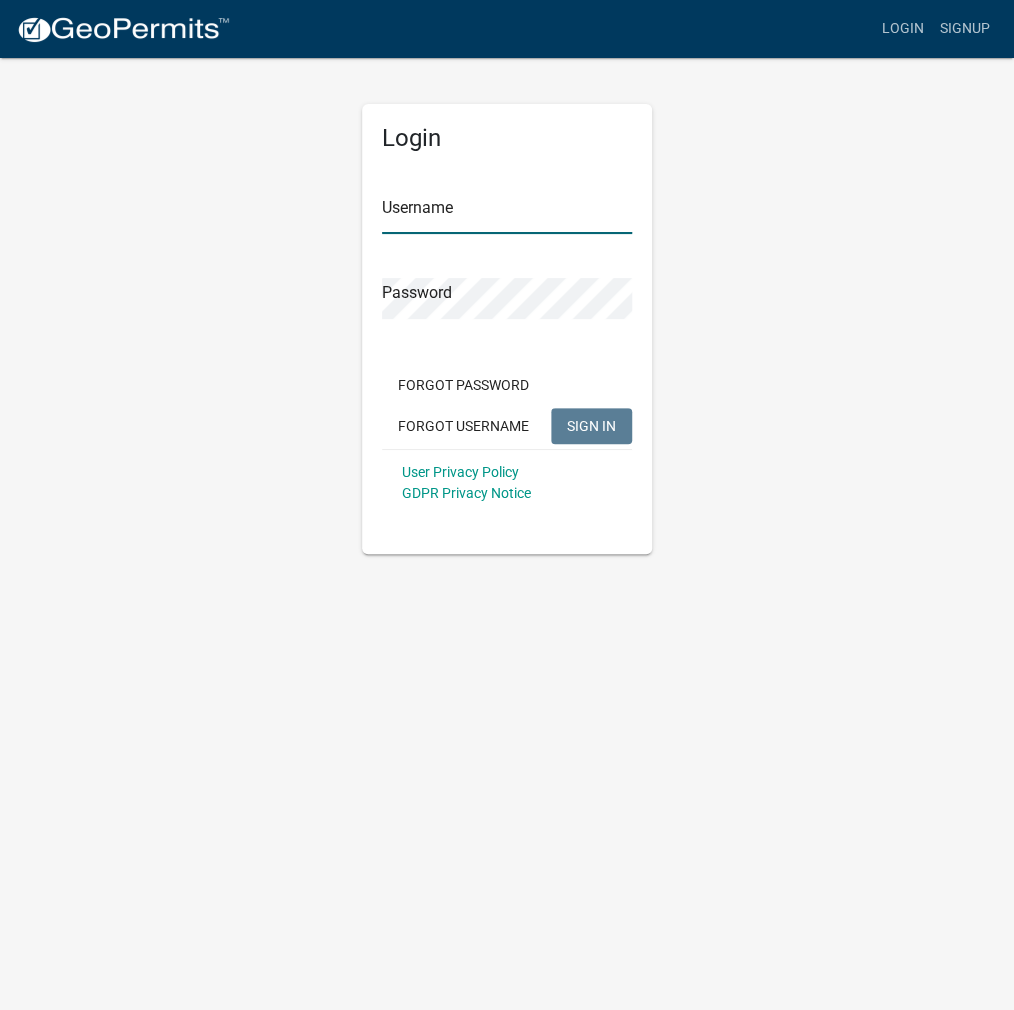 click on "Username" at bounding box center (507, 213) 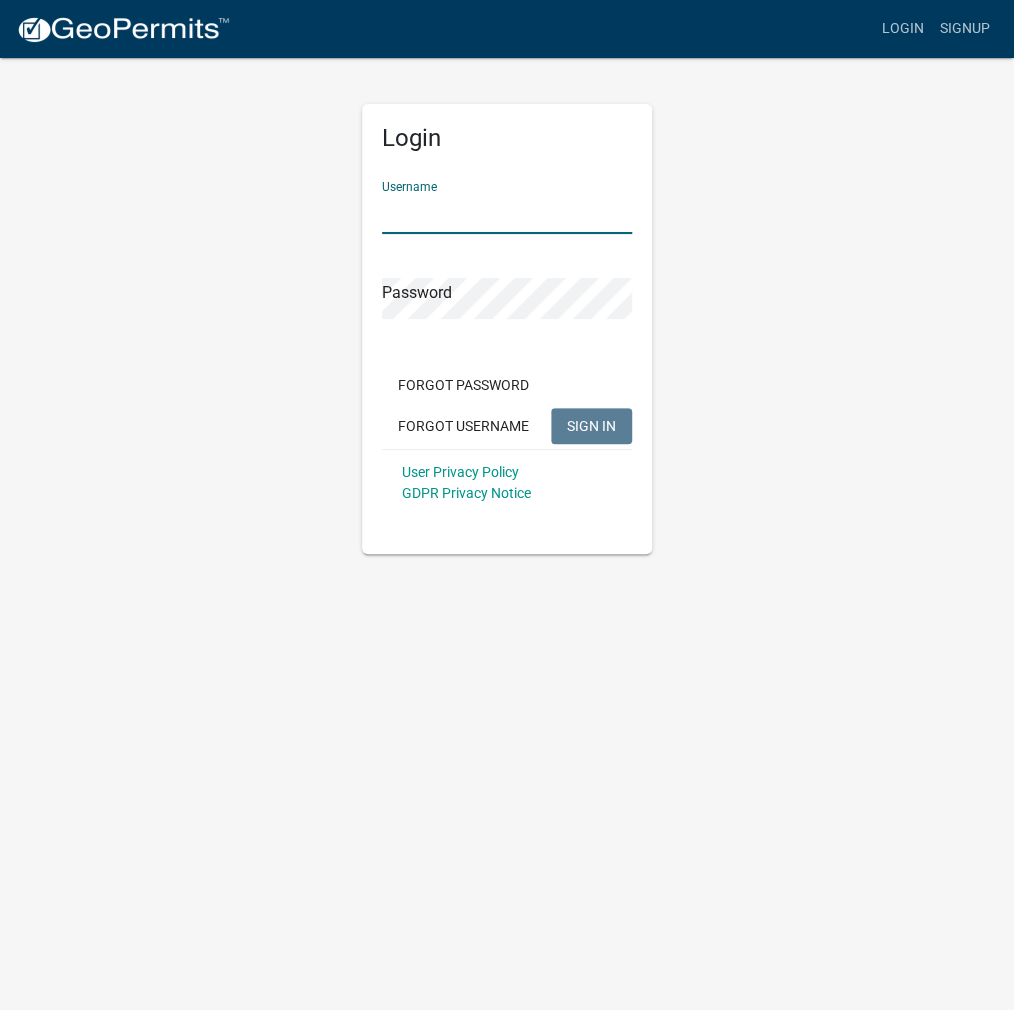 paste on "[USERNAME]" 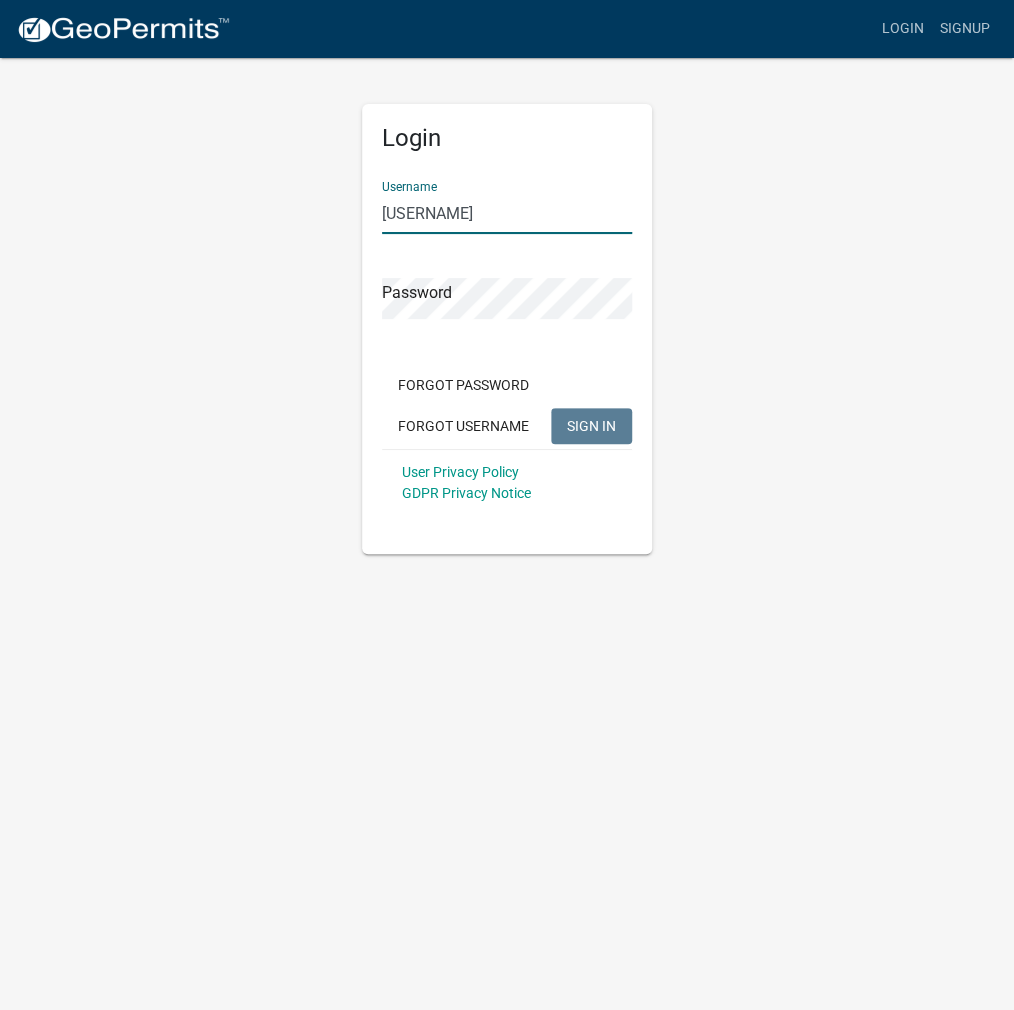 type on "[USERNAME]" 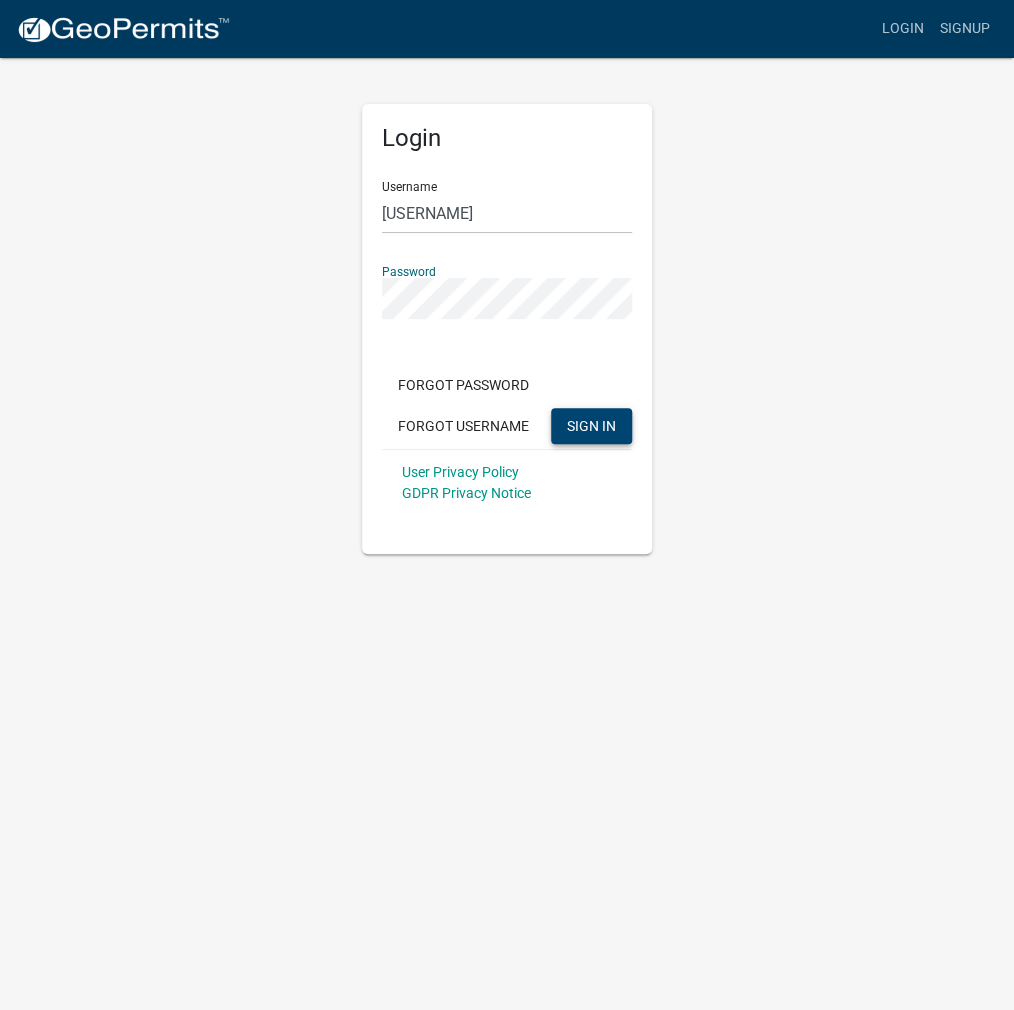 click on "SIGN IN" 